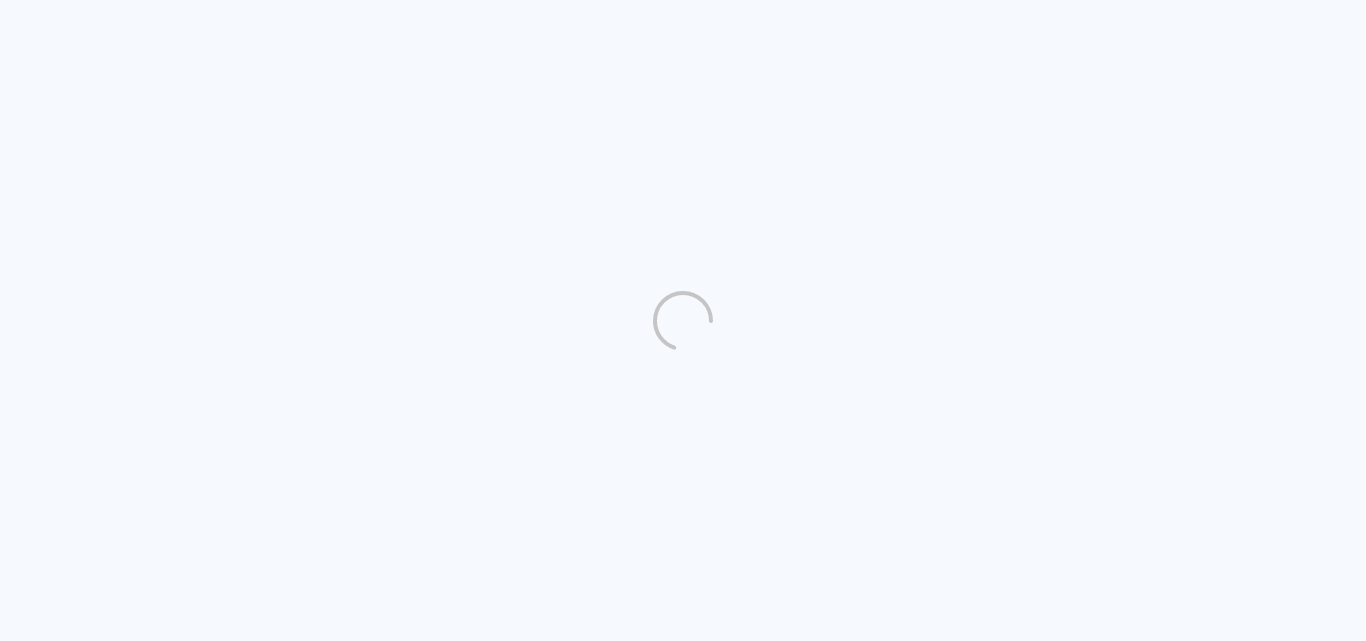 scroll, scrollTop: 0, scrollLeft: 0, axis: both 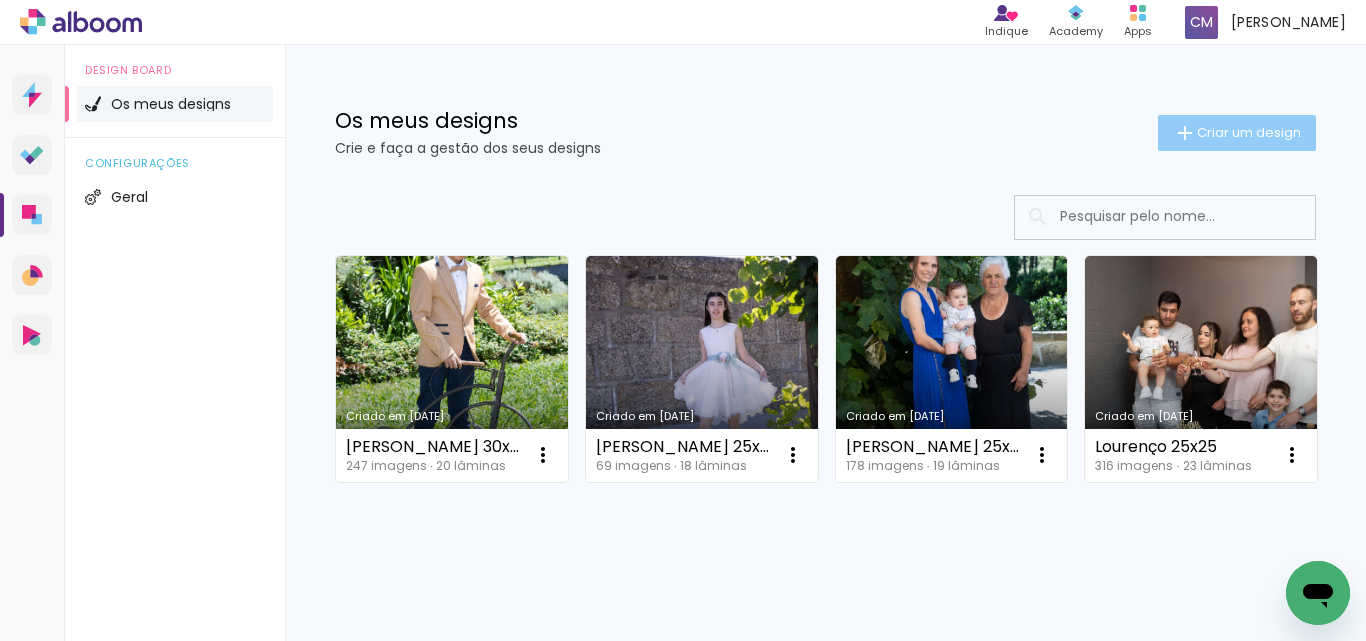 click on "Criar um design" 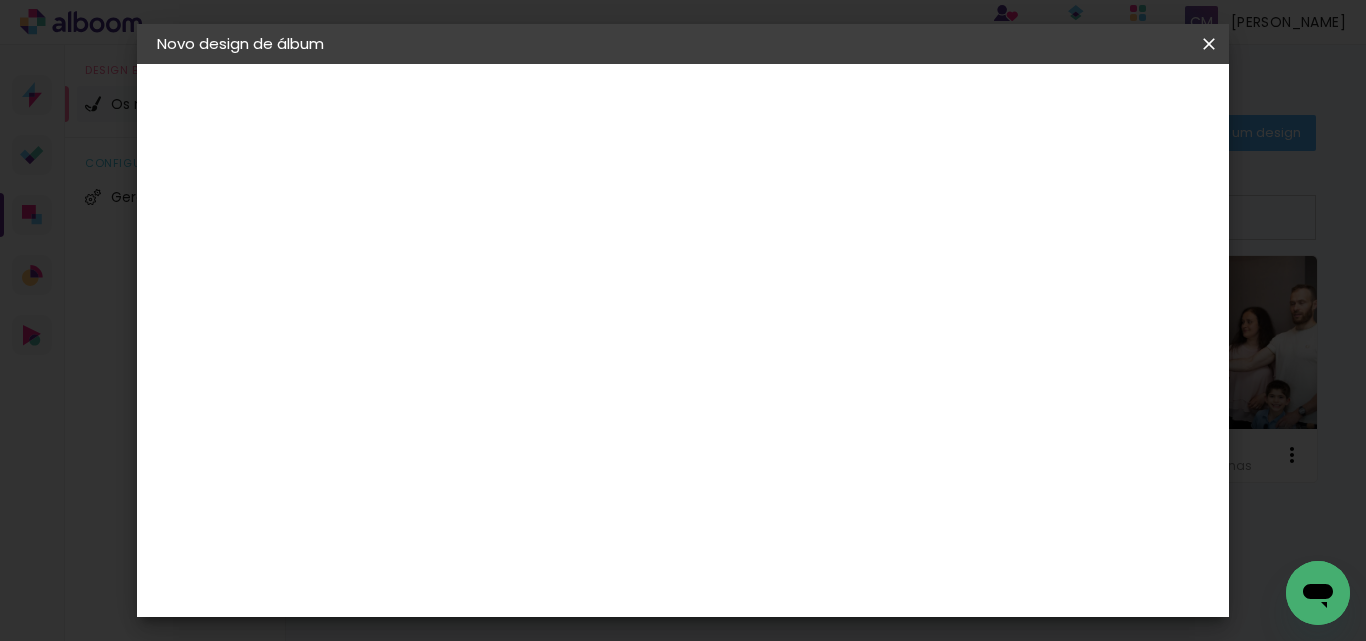 click at bounding box center [484, 268] 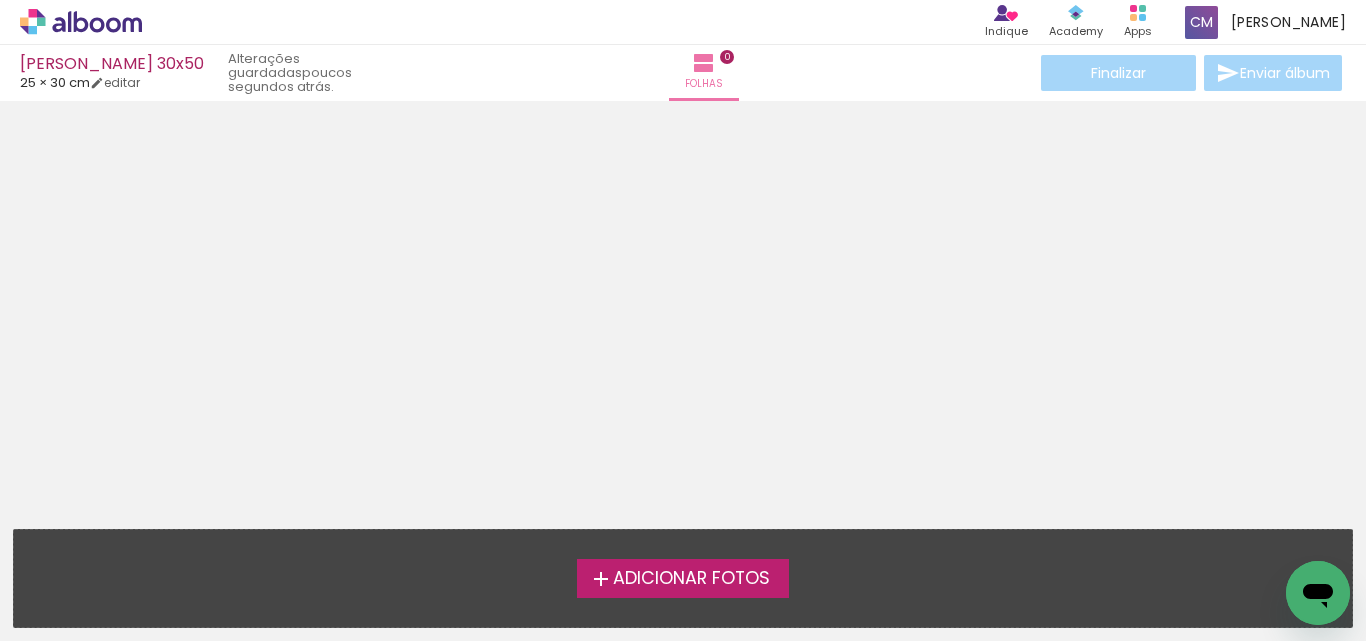 drag, startPoint x: 686, startPoint y: 581, endPoint x: 674, endPoint y: 585, distance: 12.649111 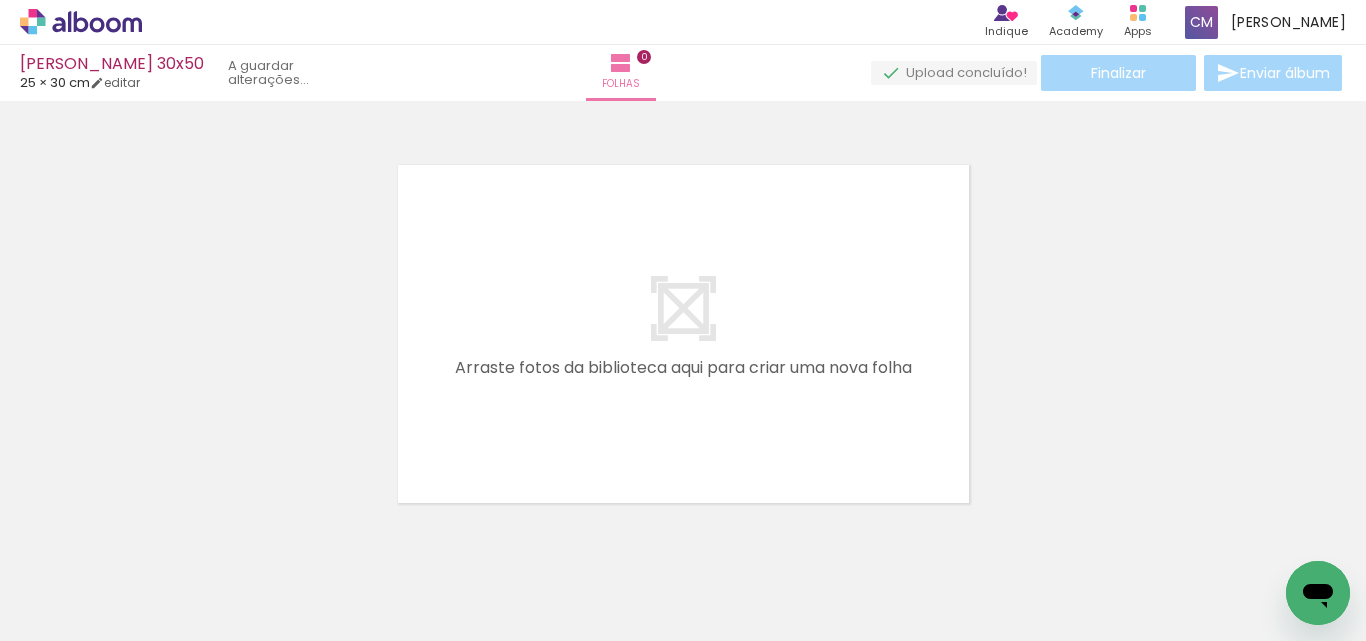 scroll, scrollTop: 26, scrollLeft: 0, axis: vertical 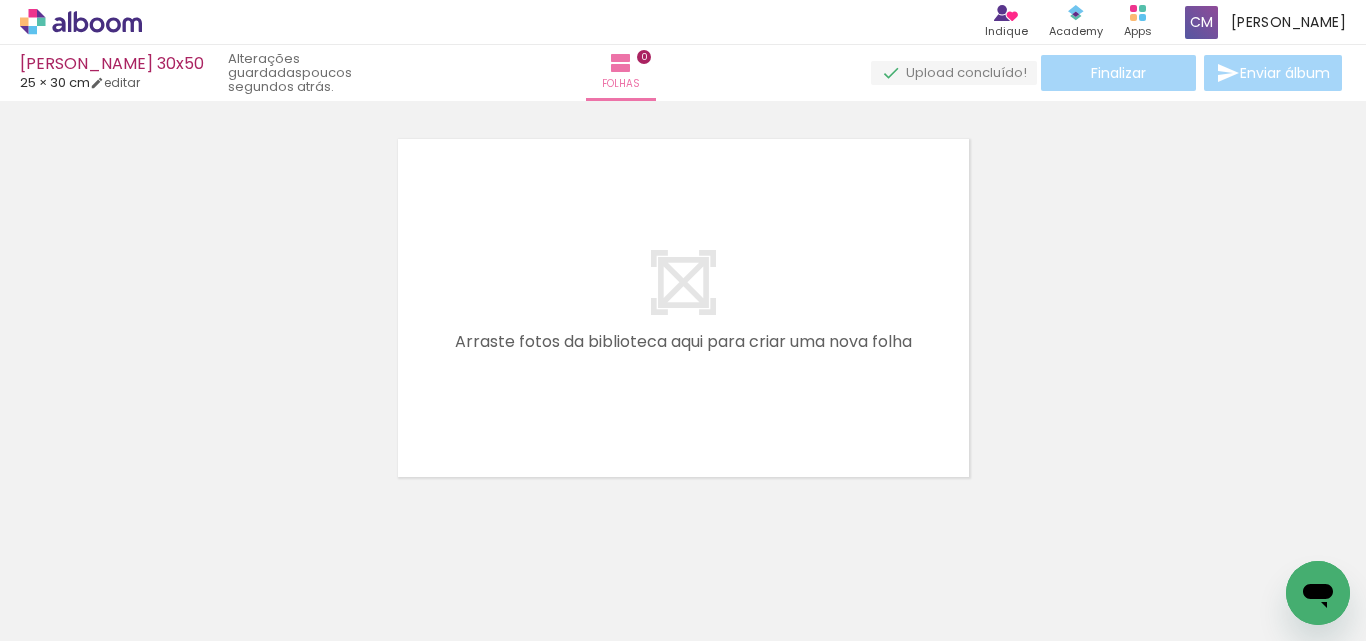 click at bounding box center [683, 282] 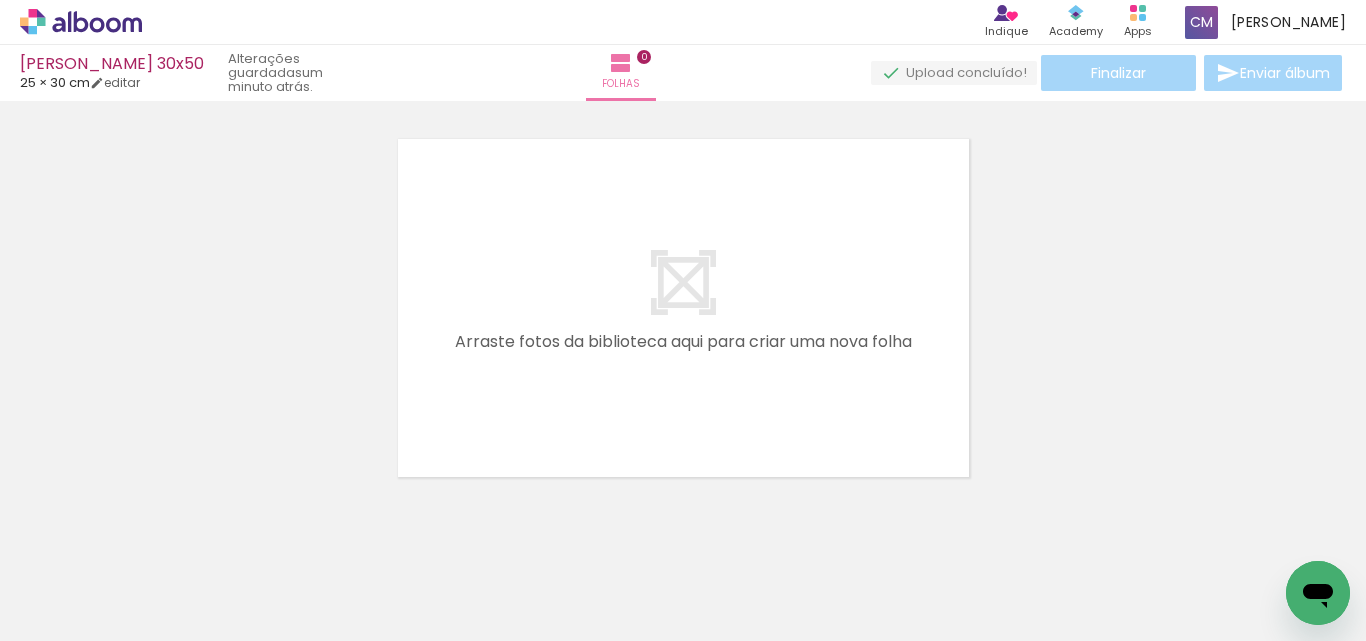 scroll, scrollTop: 0, scrollLeft: 14323, axis: horizontal 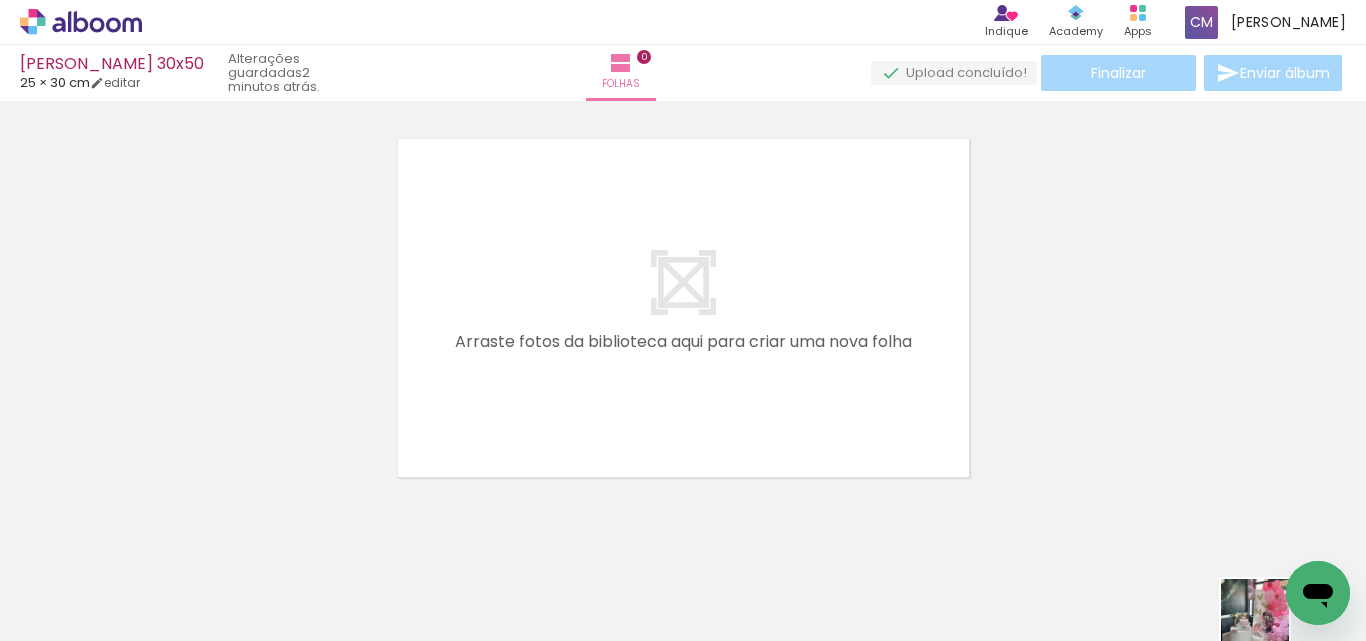 drag, startPoint x: 1323, startPoint y: 625, endPoint x: 1281, endPoint y: 639, distance: 44.27189 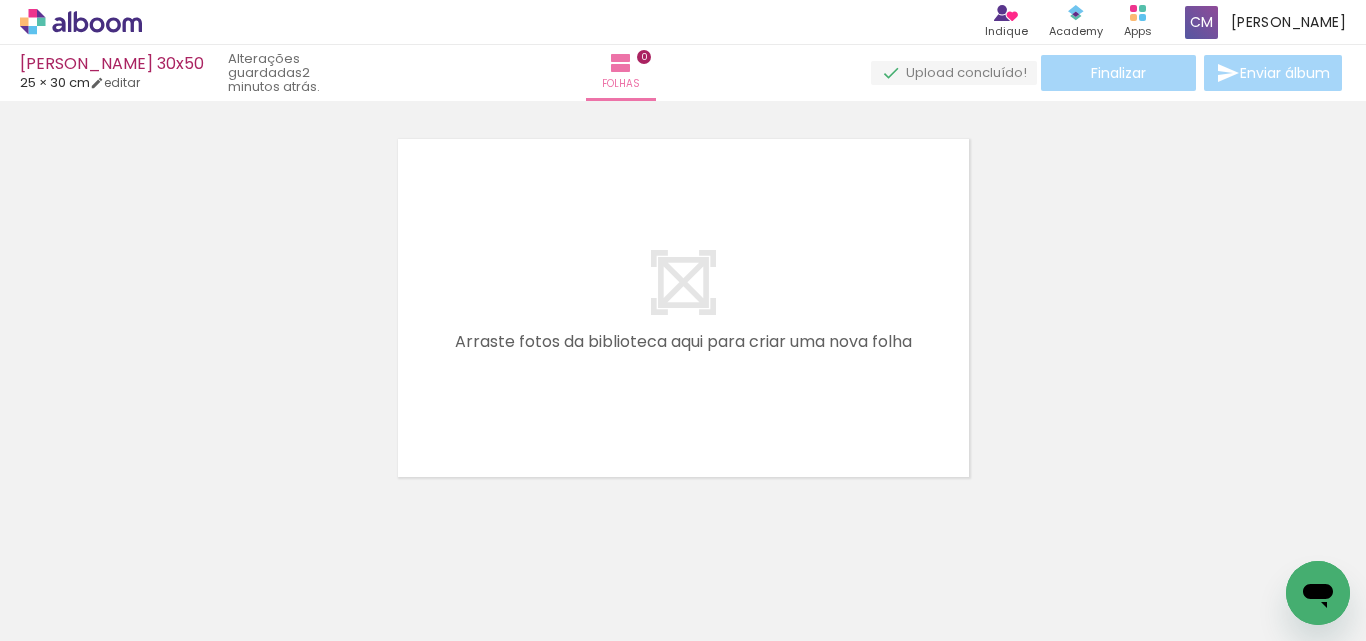 scroll, scrollTop: 0, scrollLeft: 6949, axis: horizontal 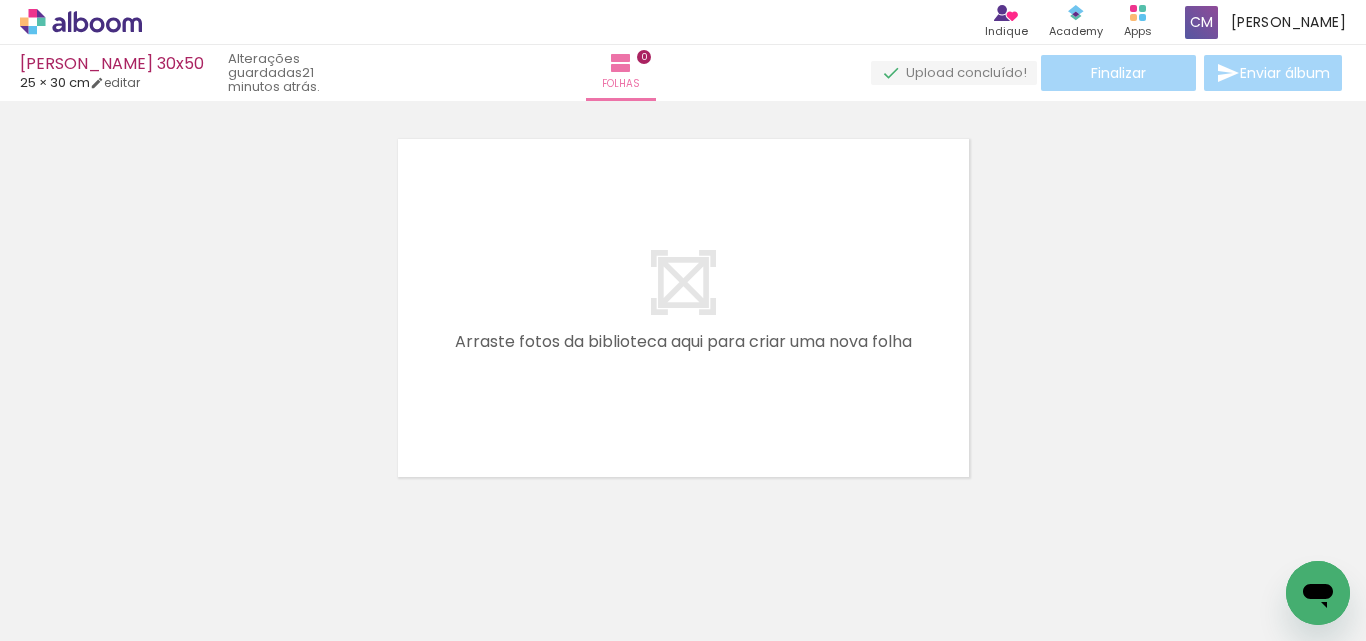 click on "Adicionar
Fotos" at bounding box center [71, 614] 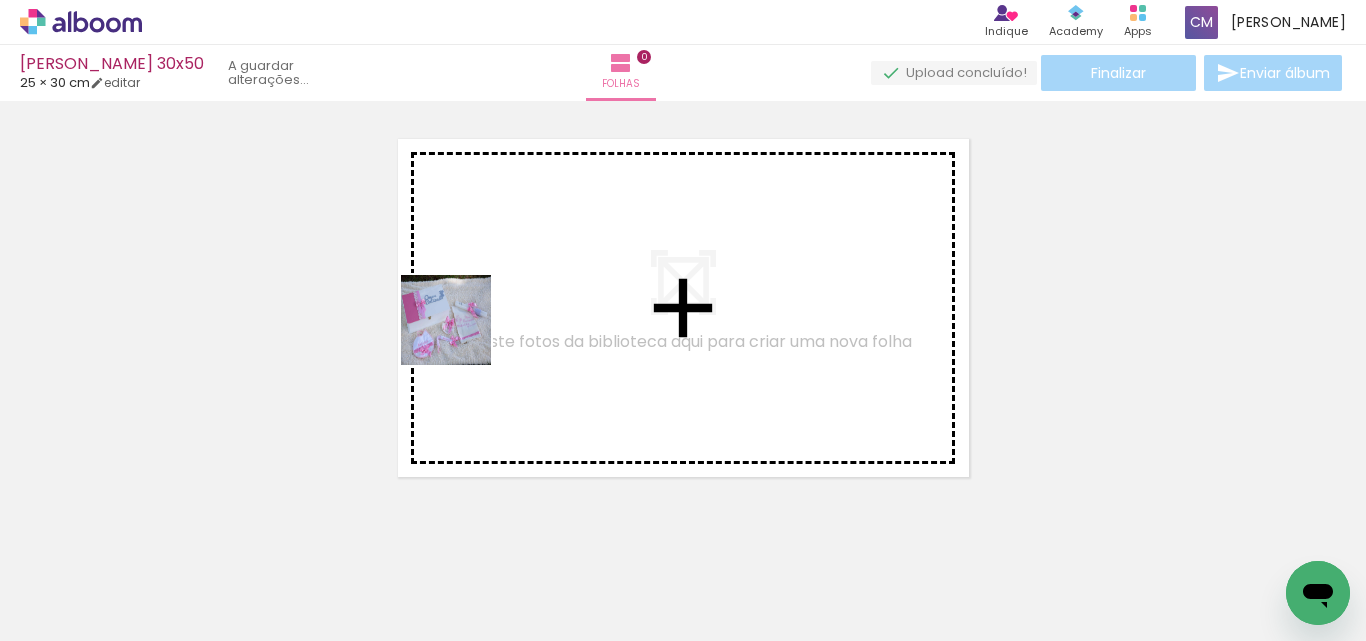 drag, startPoint x: 327, startPoint y: 576, endPoint x: 461, endPoint y: 335, distance: 275.74808 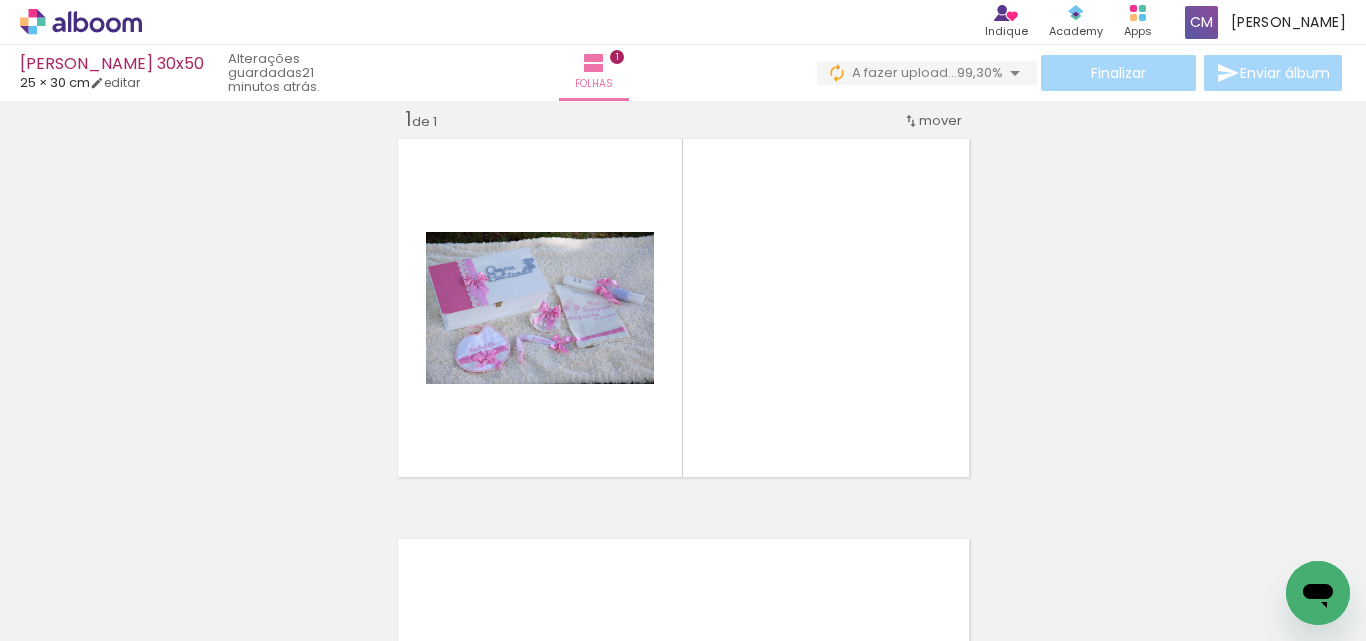 scroll, scrollTop: 26, scrollLeft: 0, axis: vertical 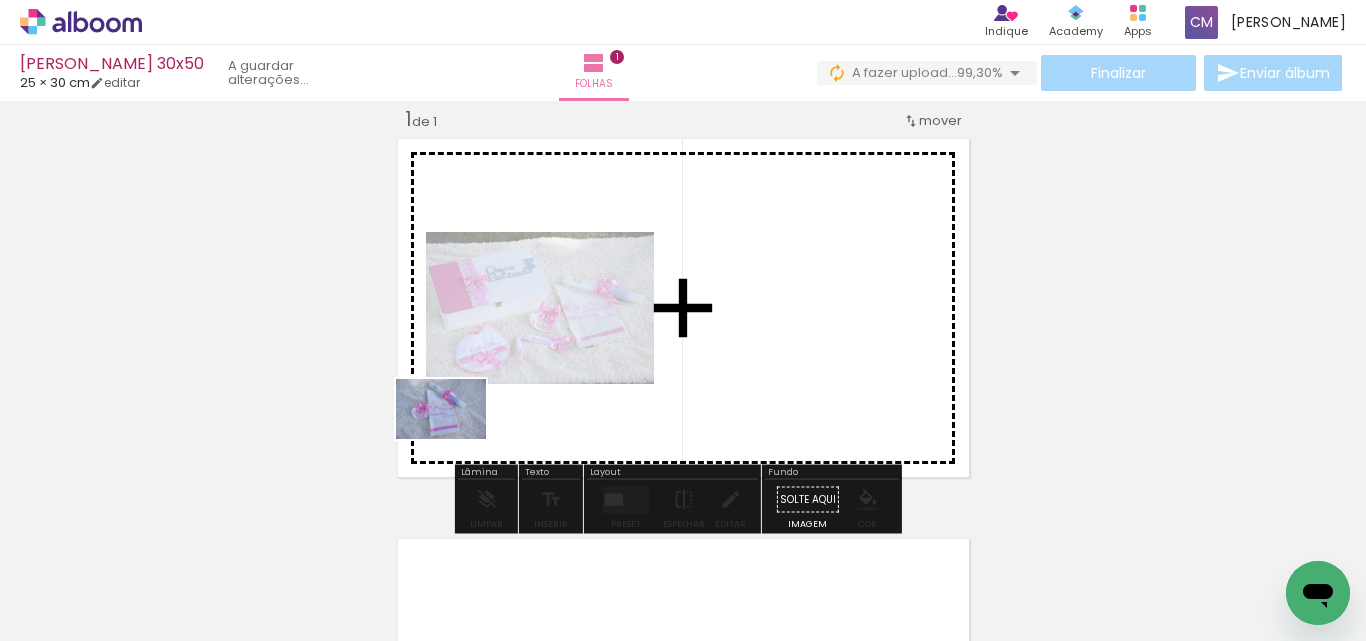 drag, startPoint x: 444, startPoint y: 492, endPoint x: 457, endPoint y: 435, distance: 58.463665 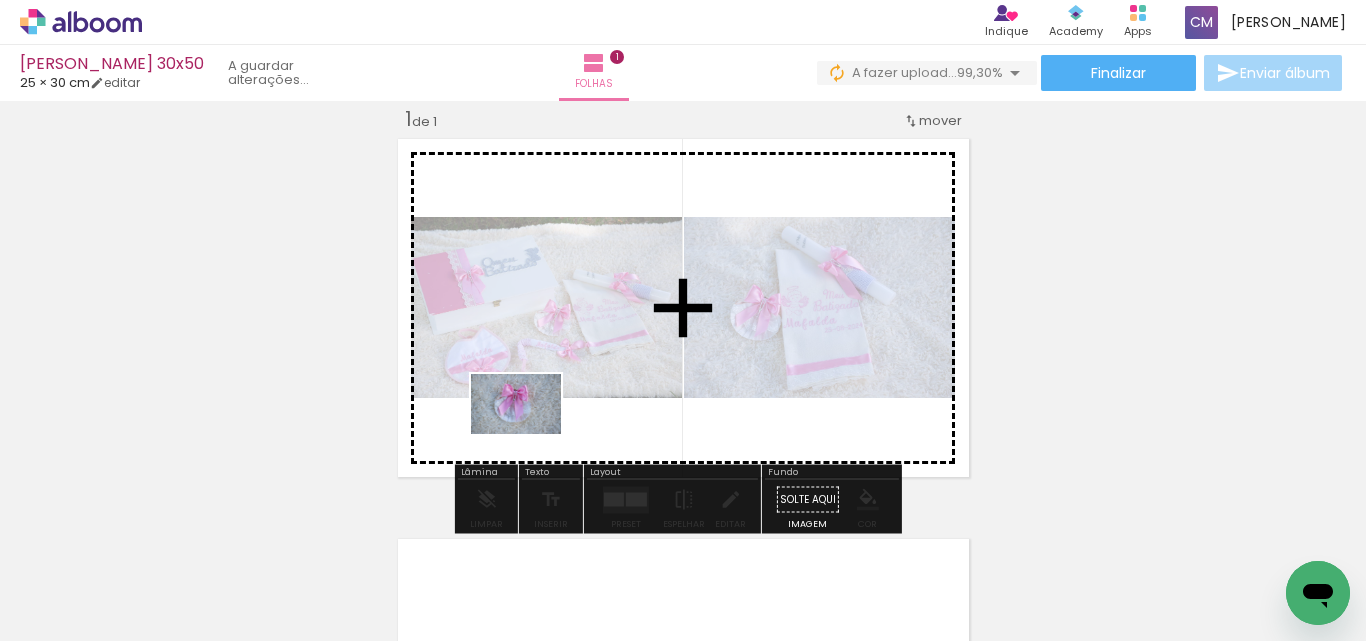 drag, startPoint x: 532, startPoint y: 562, endPoint x: 562, endPoint y: 545, distance: 34.48188 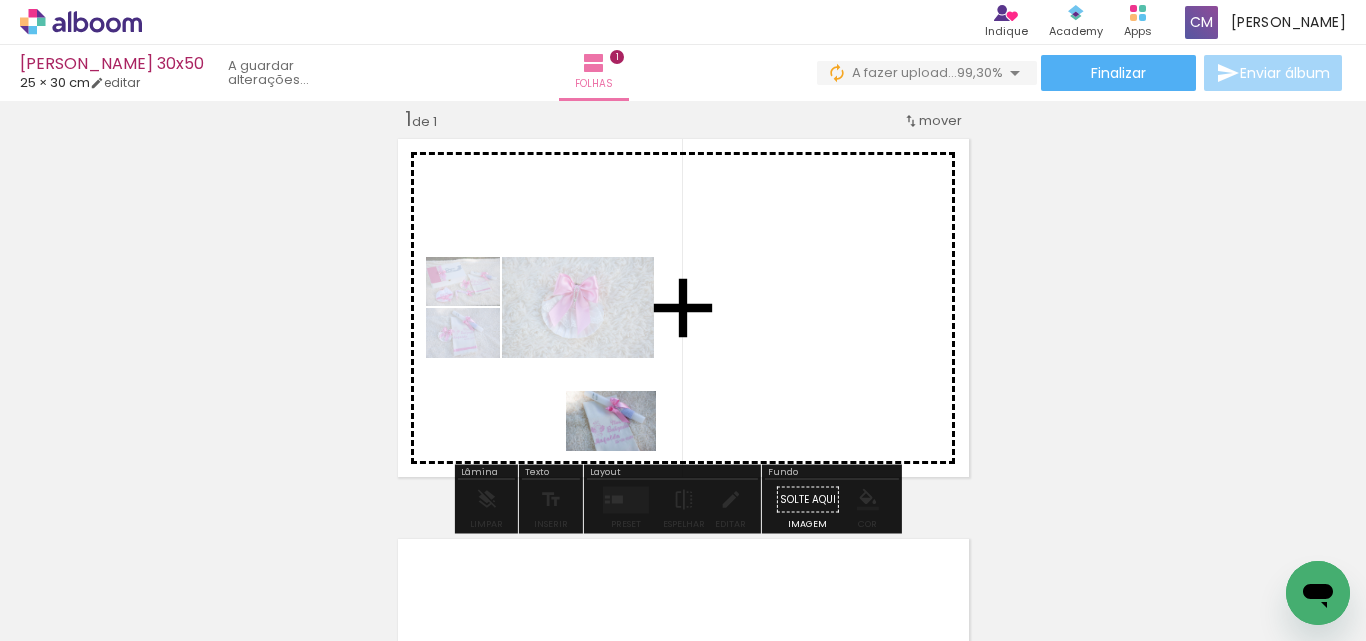 drag, startPoint x: 665, startPoint y: 604, endPoint x: 618, endPoint y: 437, distance: 173.48775 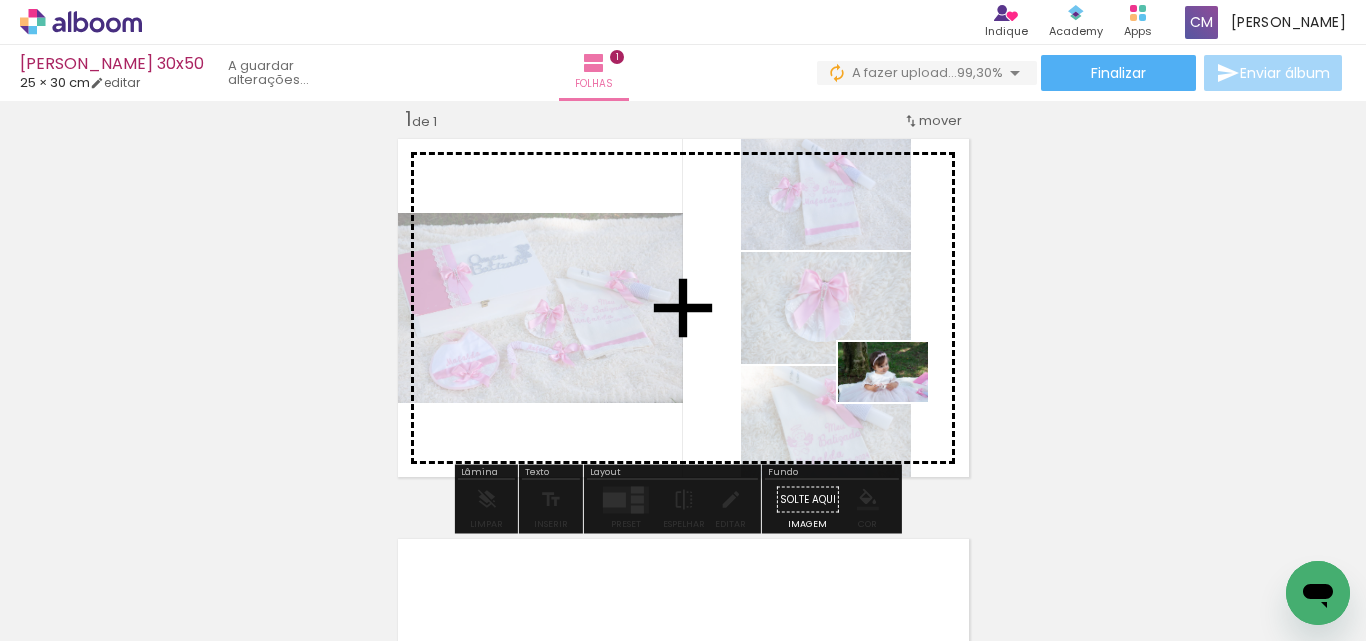 drag, startPoint x: 871, startPoint y: 584, endPoint x: 898, endPoint y: 400, distance: 185.97043 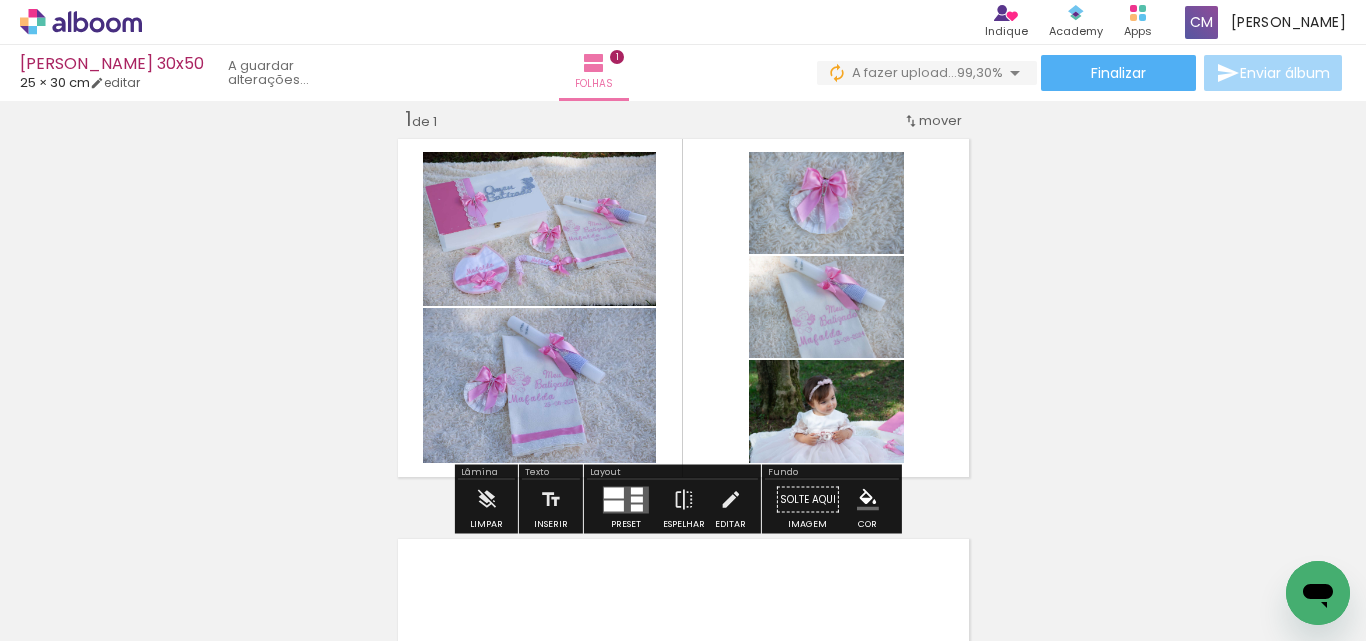 click at bounding box center [626, 499] 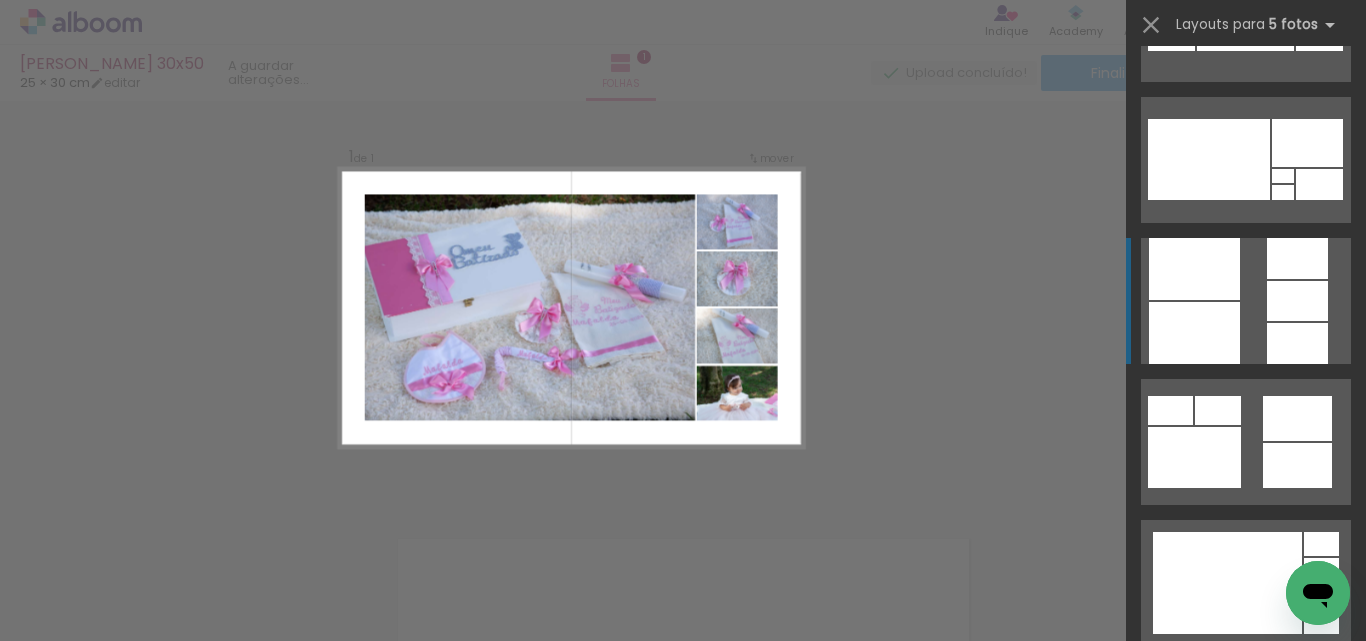 scroll, scrollTop: 2000, scrollLeft: 0, axis: vertical 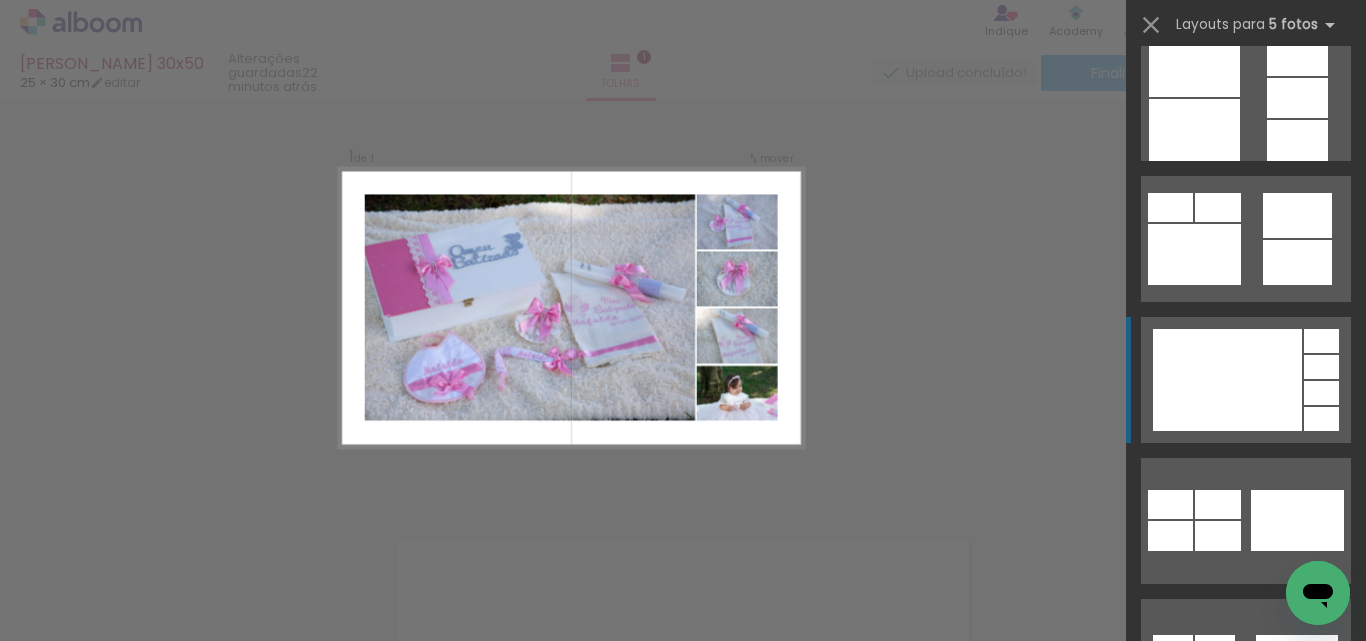 click at bounding box center [1209, -44] 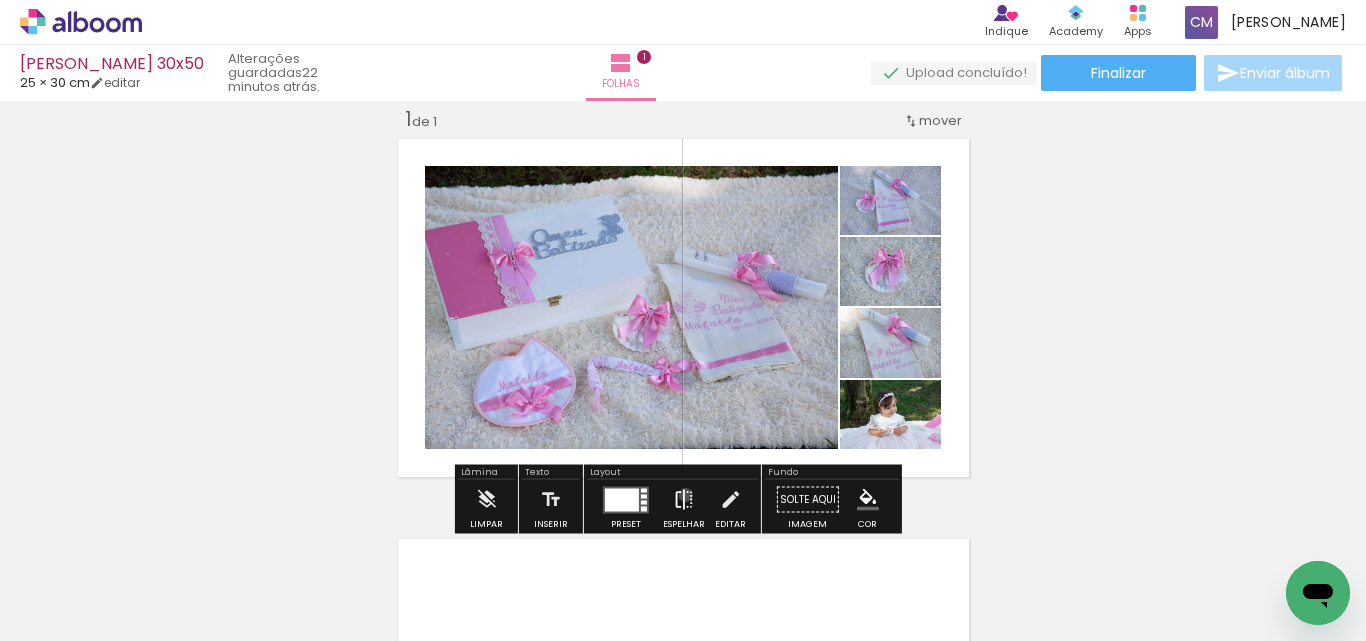 click at bounding box center (684, 500) 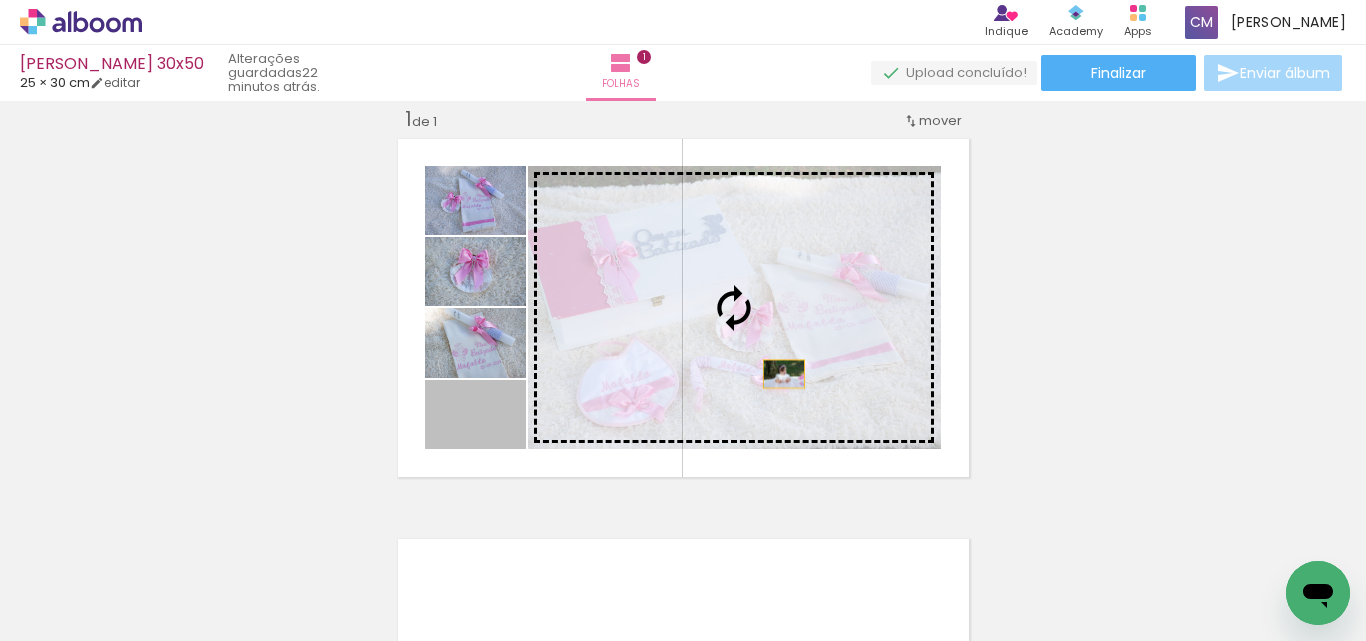 drag, startPoint x: 507, startPoint y: 425, endPoint x: 776, endPoint y: 374, distance: 273.7919 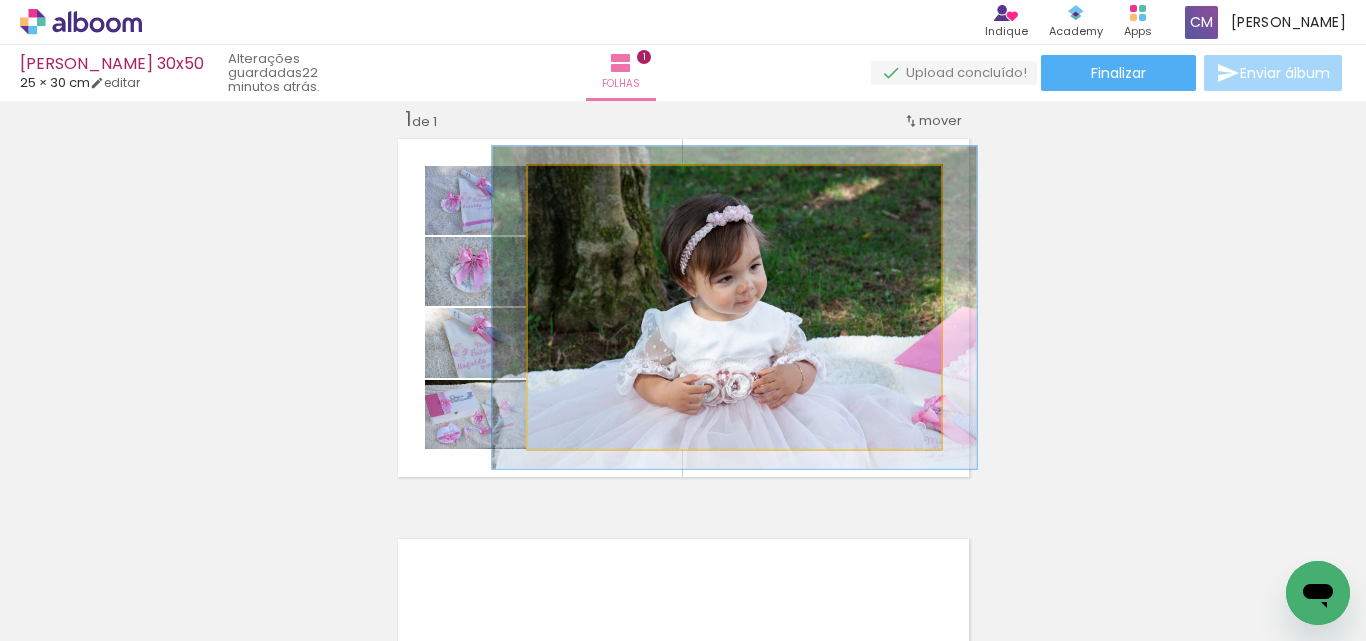 click at bounding box center [584, 187] 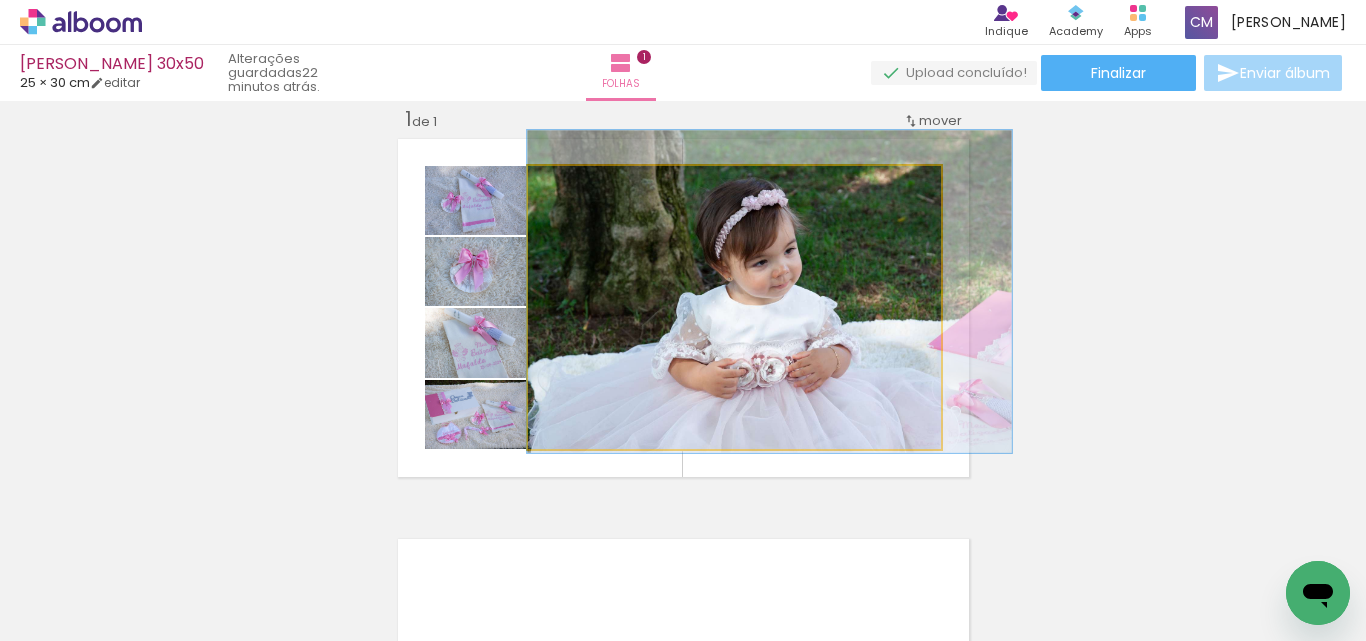 drag, startPoint x: 800, startPoint y: 278, endPoint x: 866, endPoint y: 262, distance: 67.911705 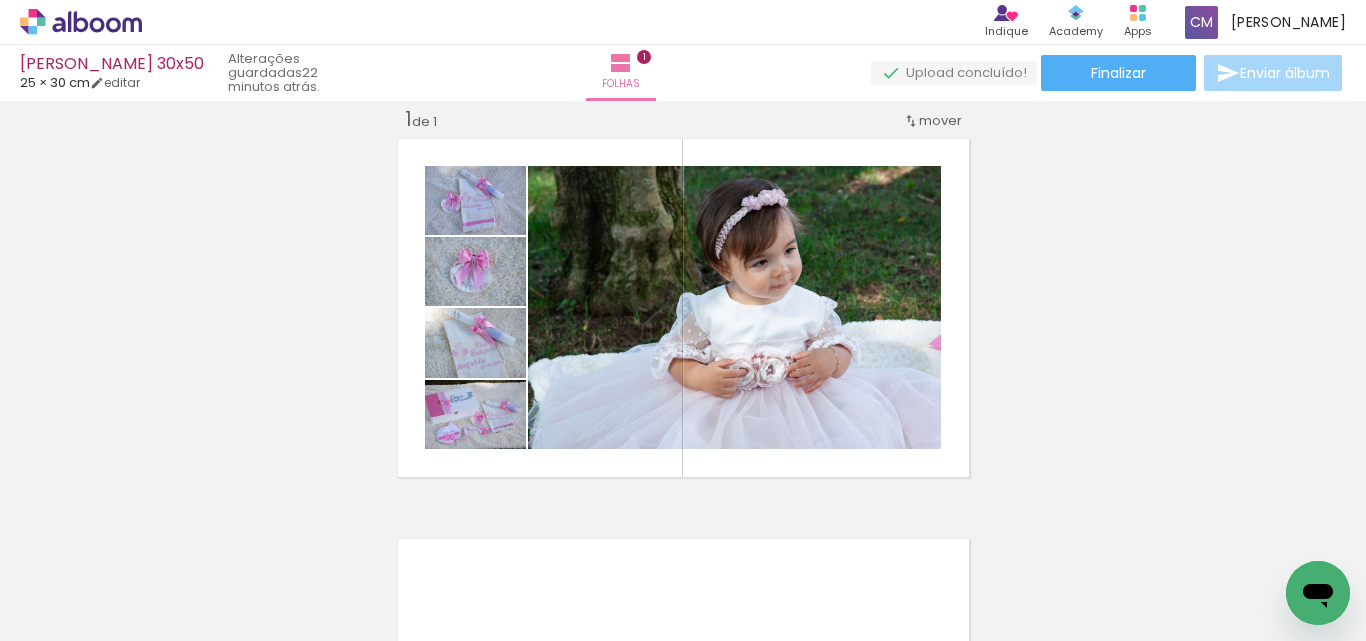 scroll, scrollTop: 0, scrollLeft: 14820, axis: horizontal 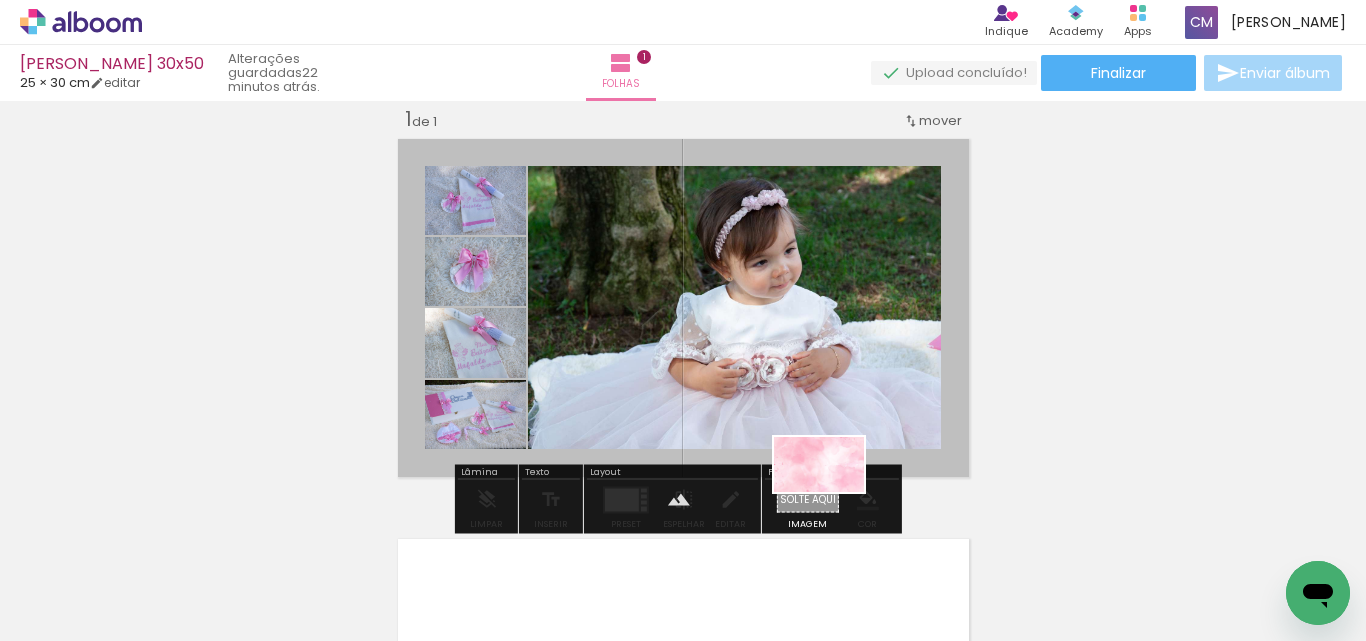 drag, startPoint x: 1293, startPoint y: 569, endPoint x: 834, endPoint y: 497, distance: 464.61273 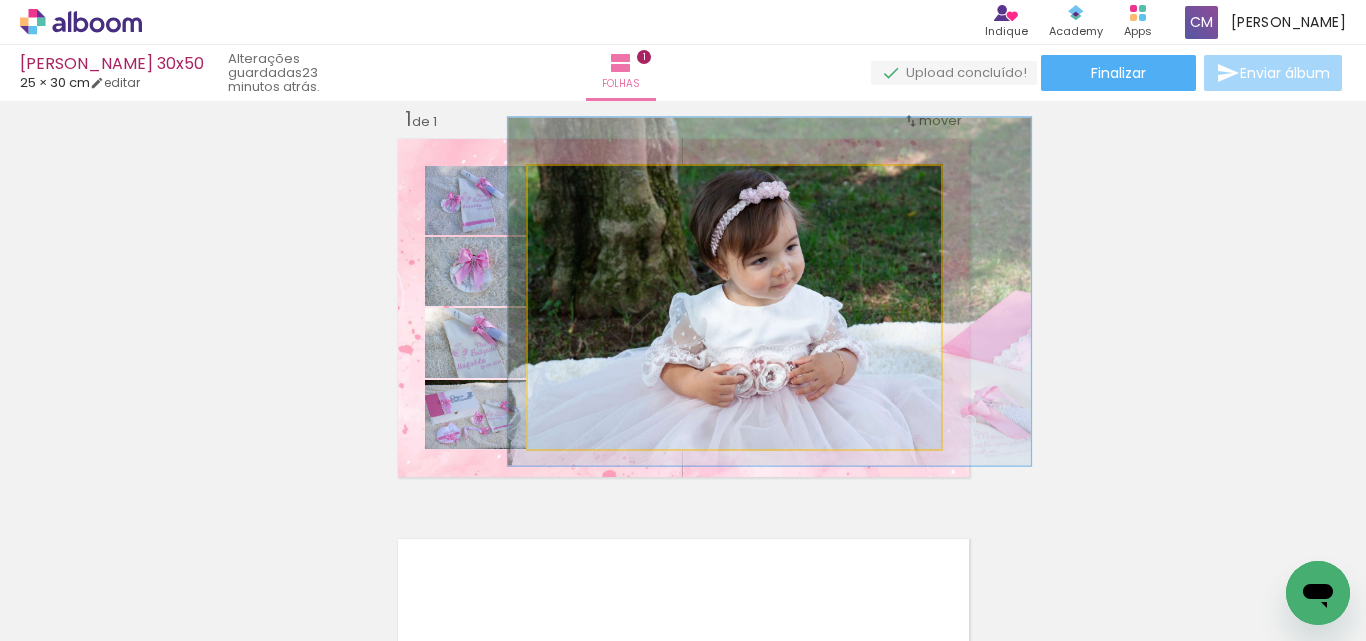 type on "123" 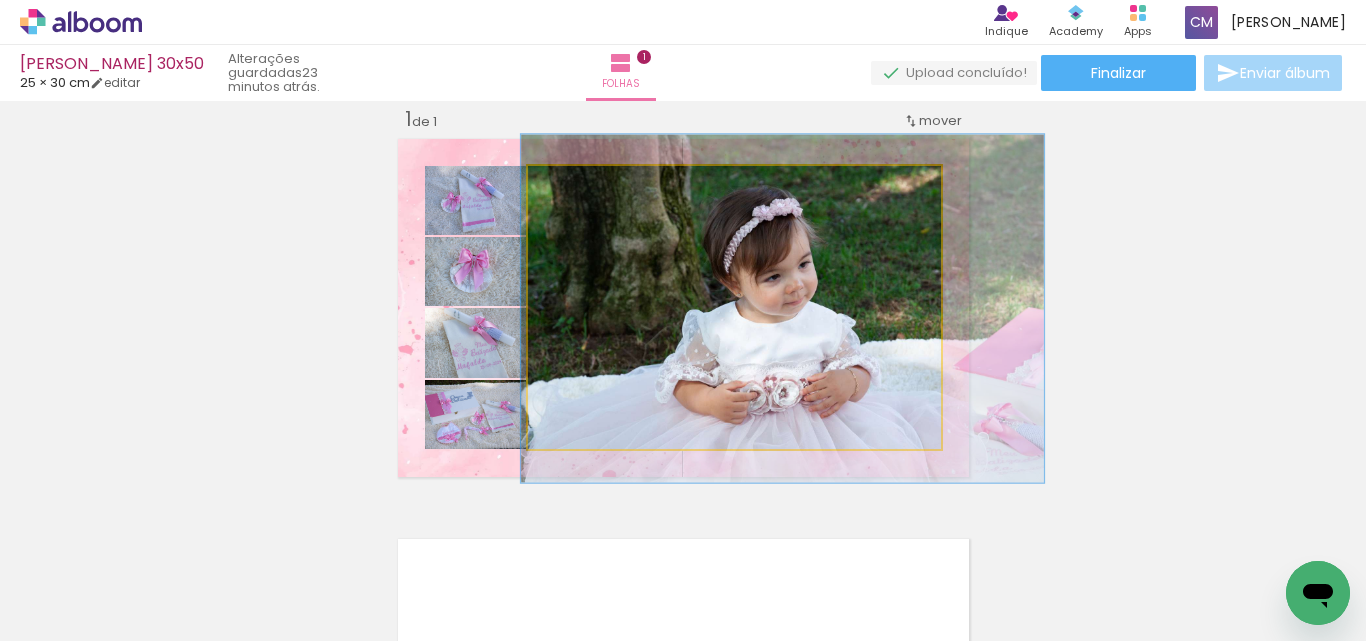 drag, startPoint x: 844, startPoint y: 283, endPoint x: 857, endPoint y: 298, distance: 19.849434 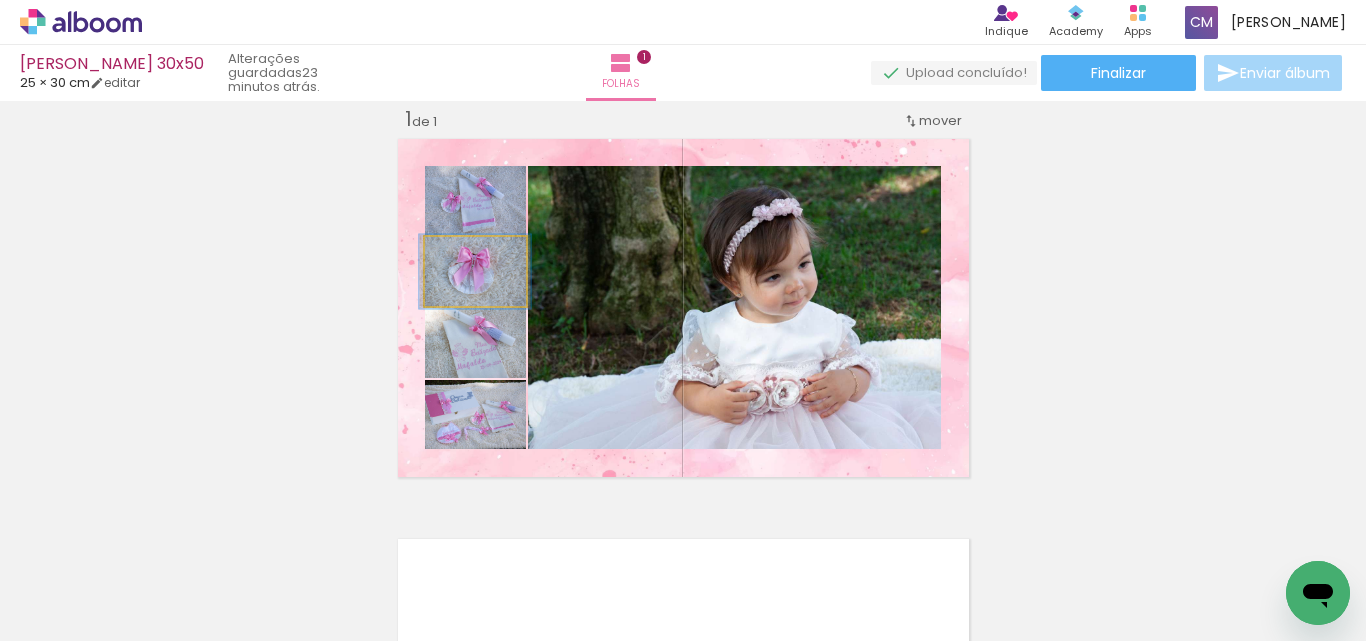 type on "107" 